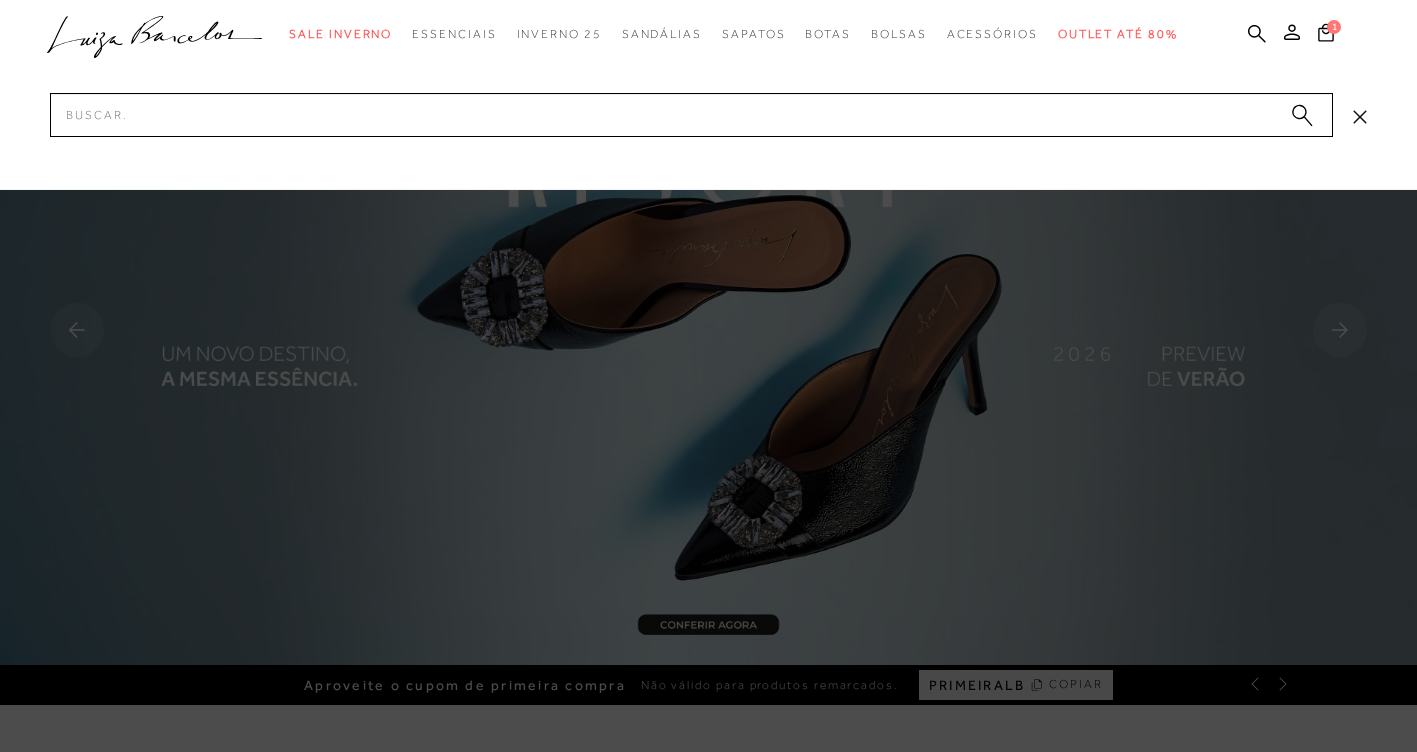 scroll, scrollTop: 0, scrollLeft: 0, axis: both 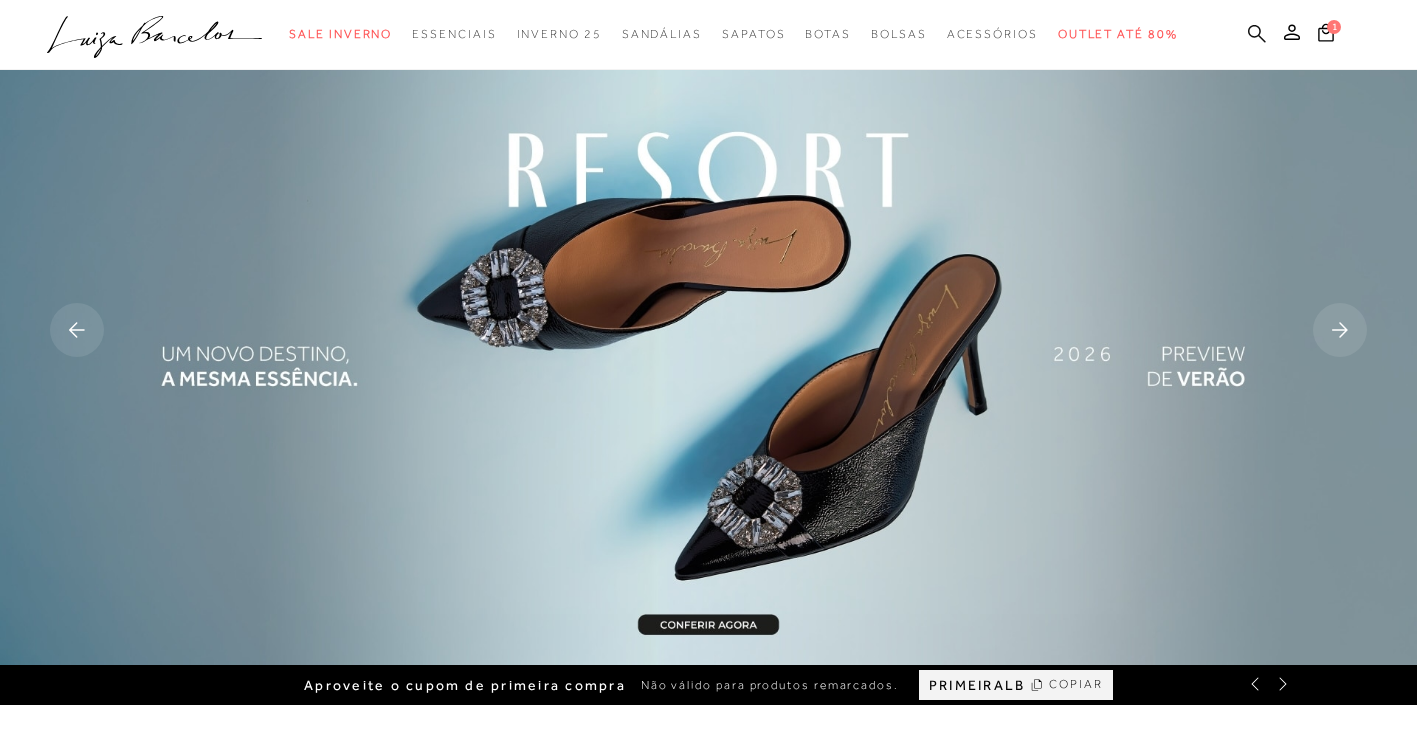 click 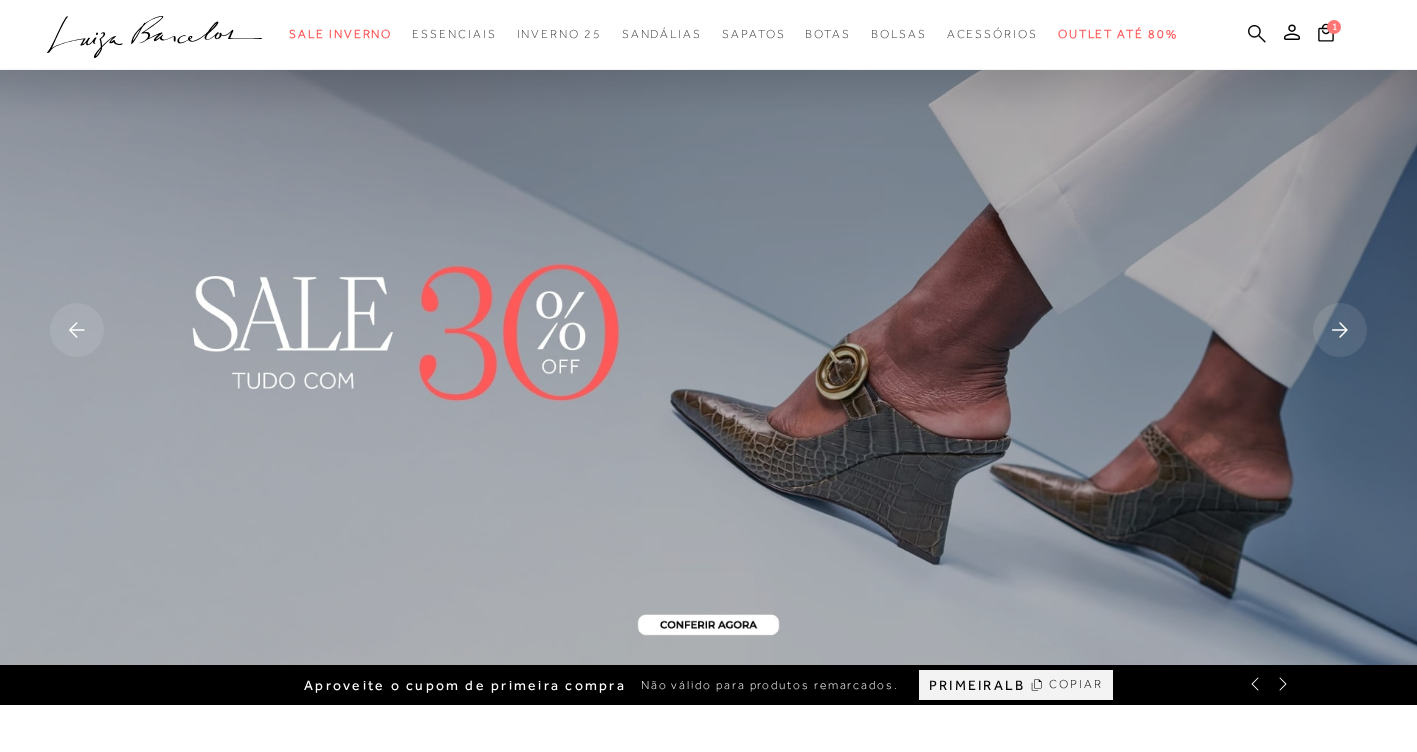 click 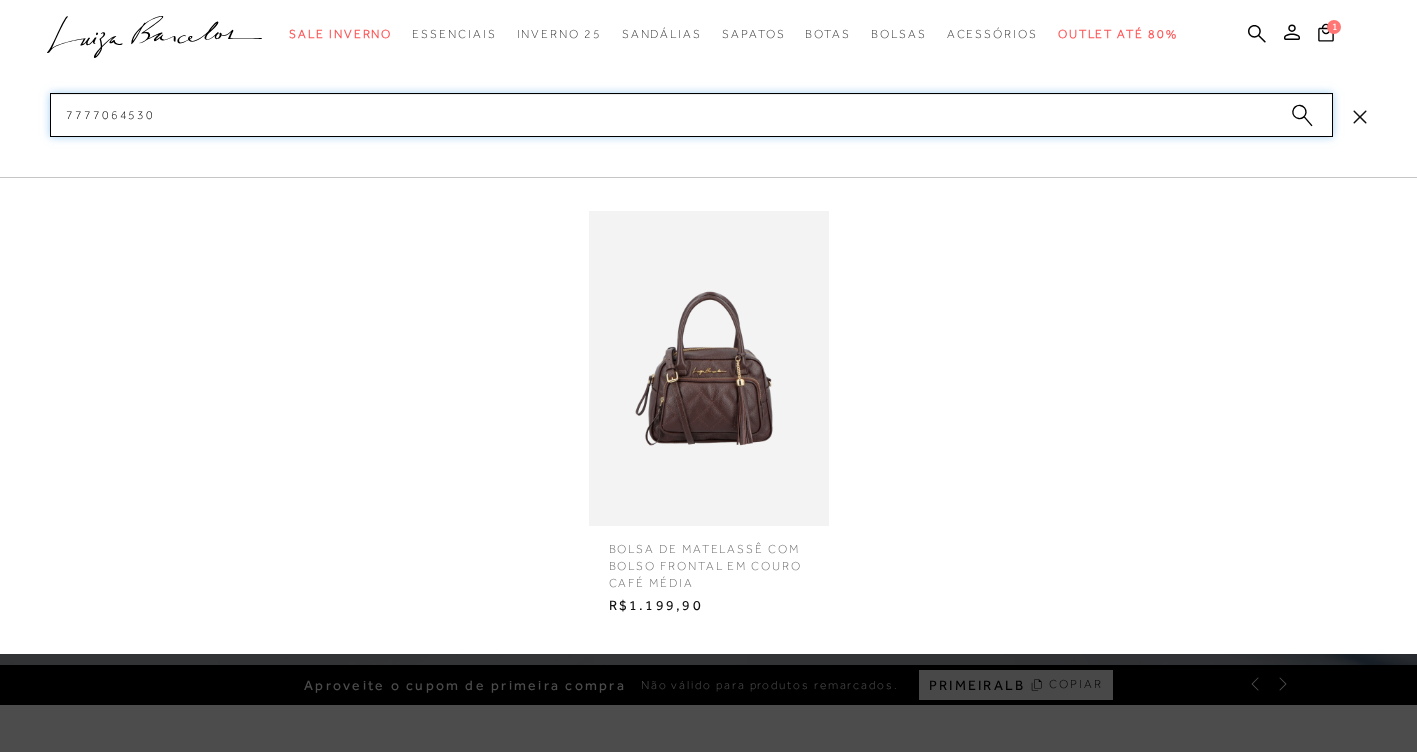 type on "7777064530" 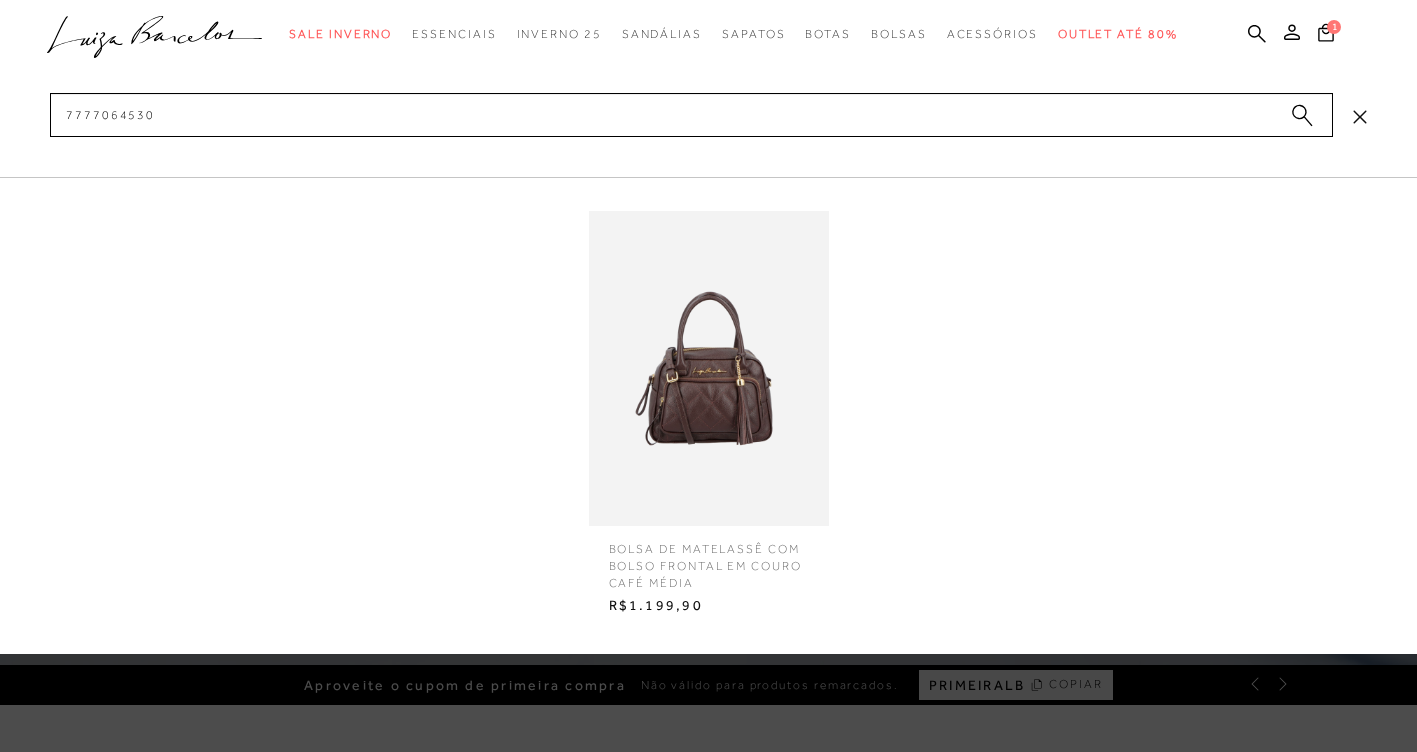 click at bounding box center [709, 368] 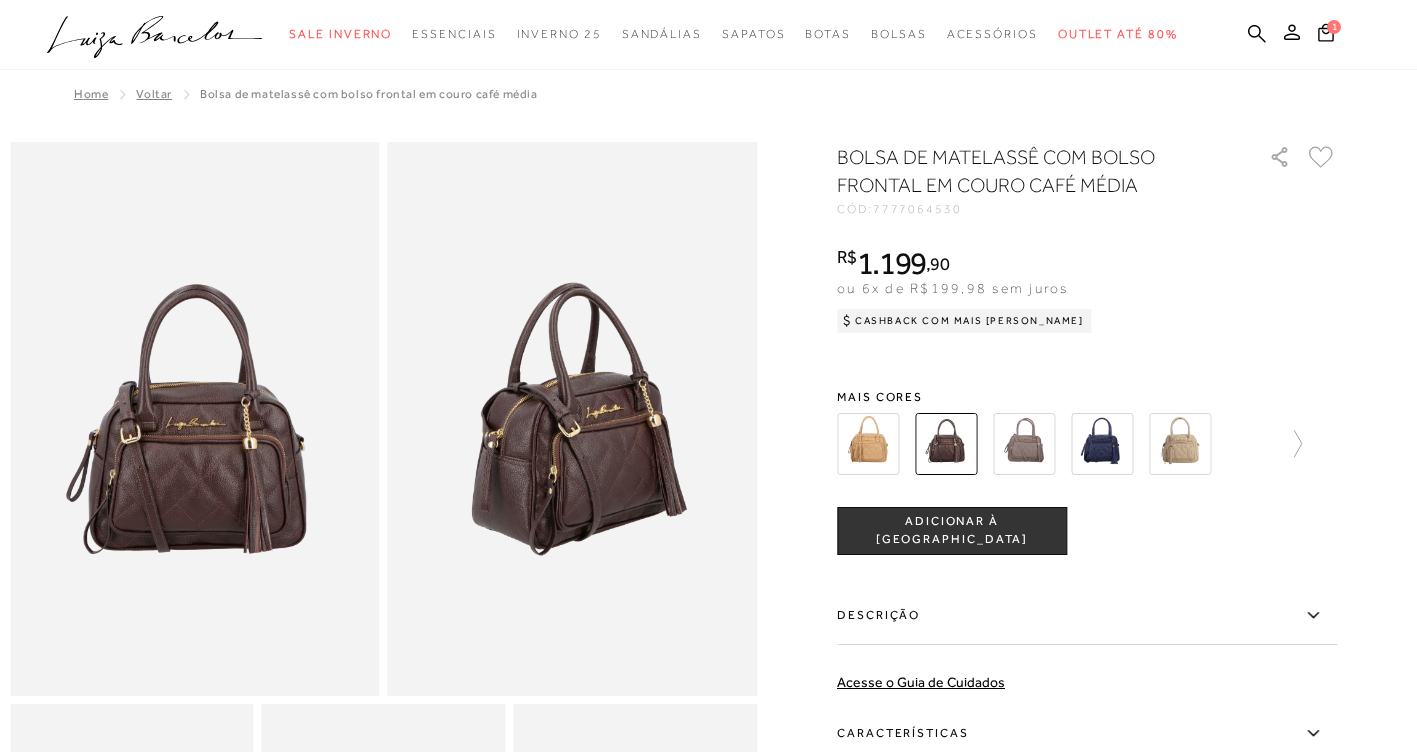 scroll, scrollTop: 0, scrollLeft: 0, axis: both 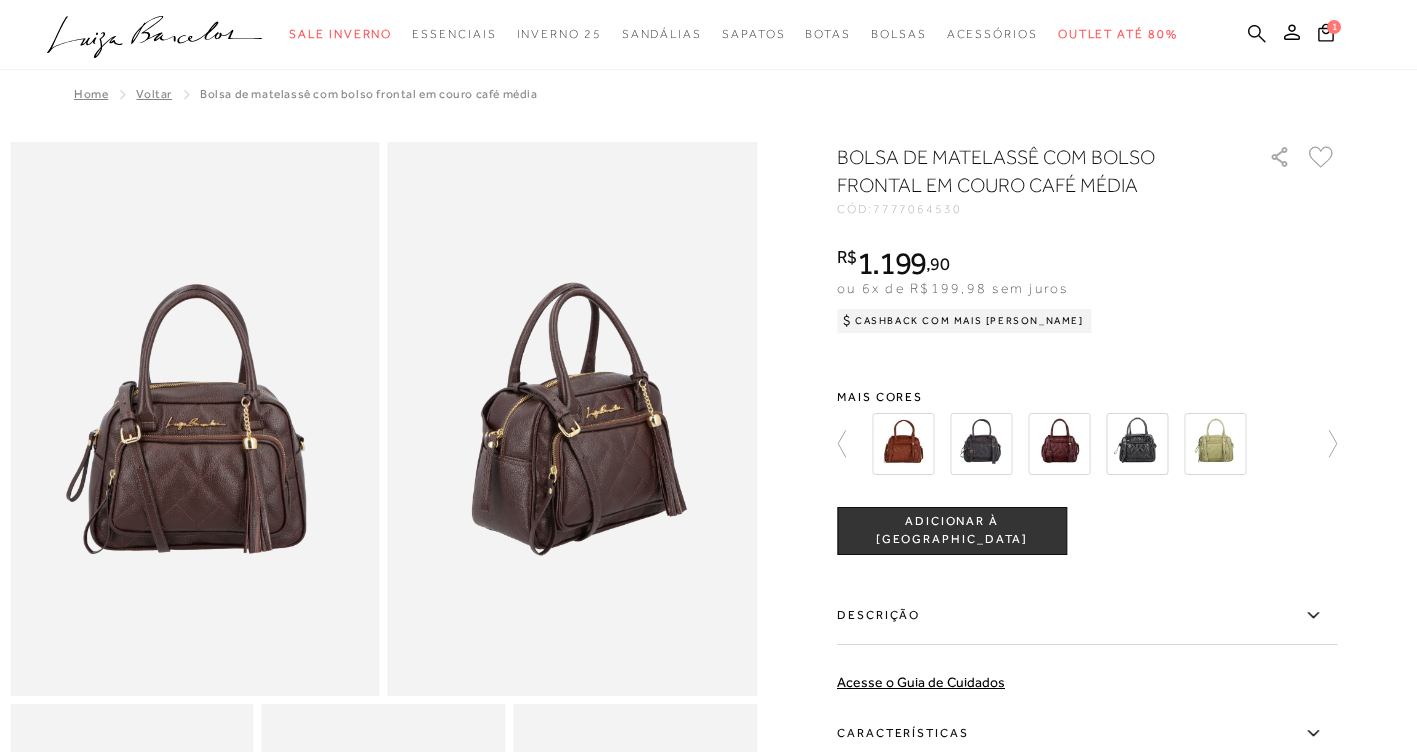 click 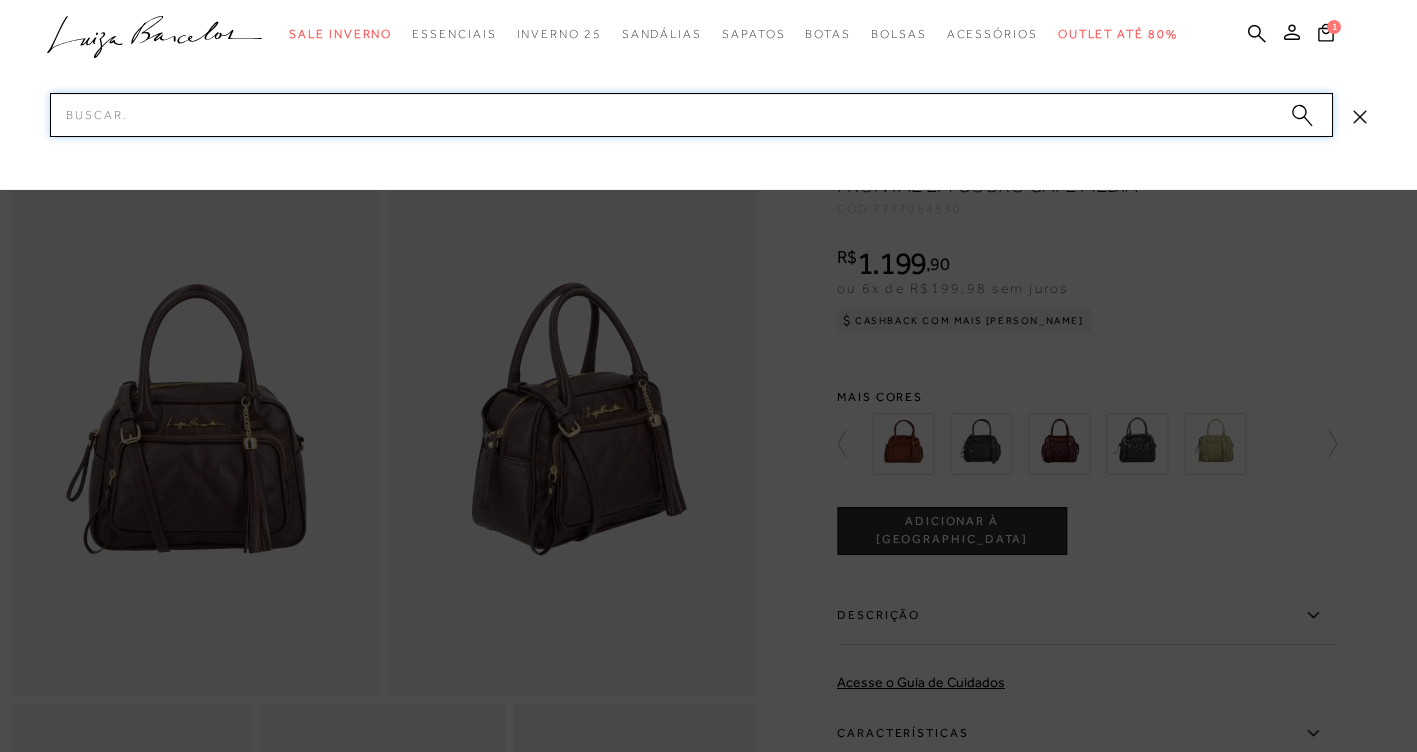 paste on "77770645-" 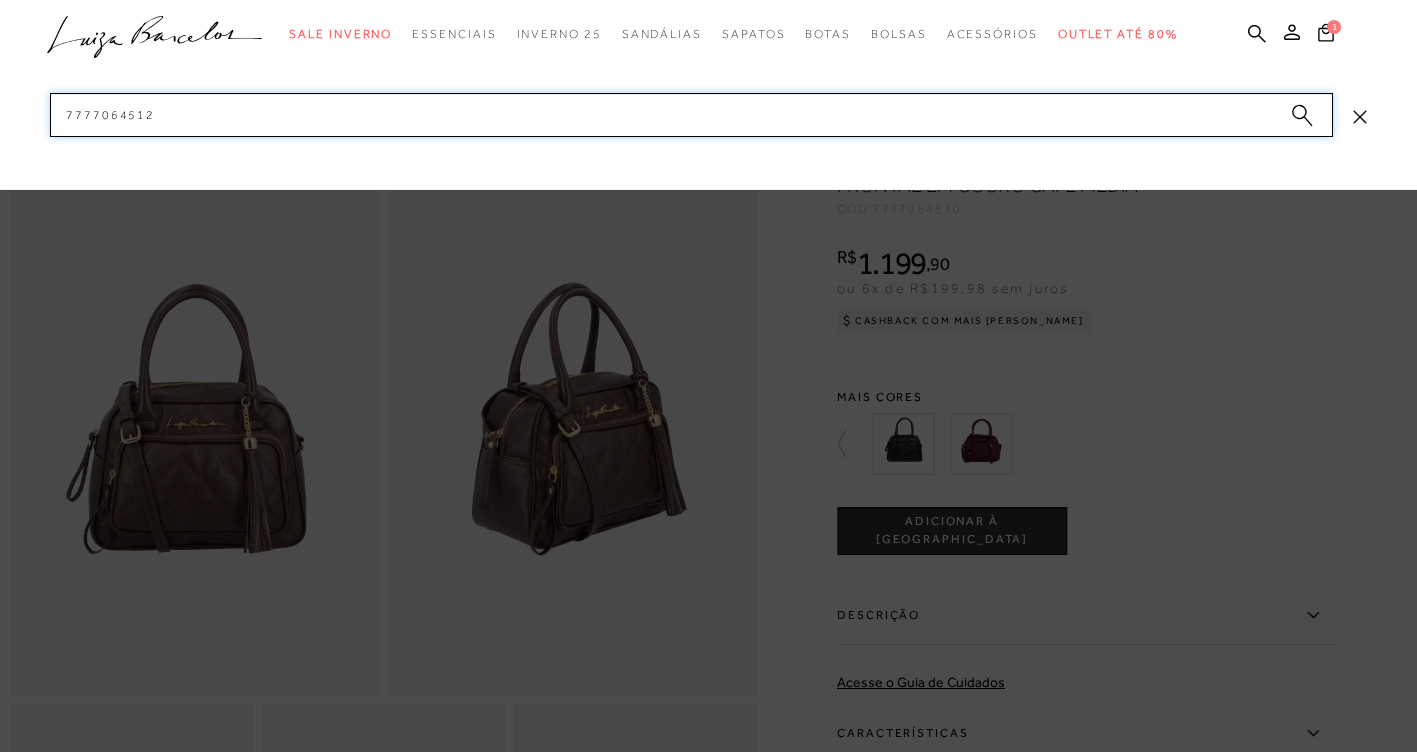 drag, startPoint x: 183, startPoint y: 121, endPoint x: 0, endPoint y: 96, distance: 184.69975 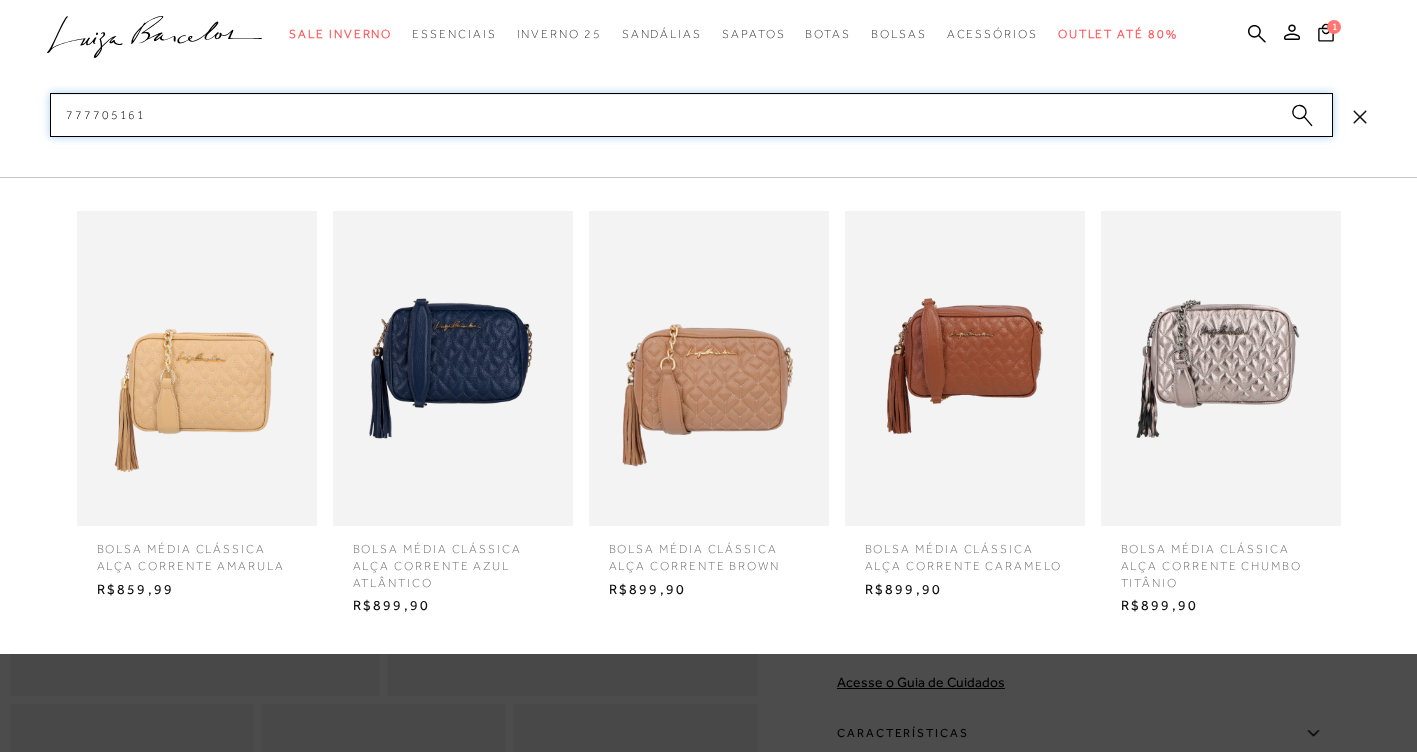 type on "7777051614" 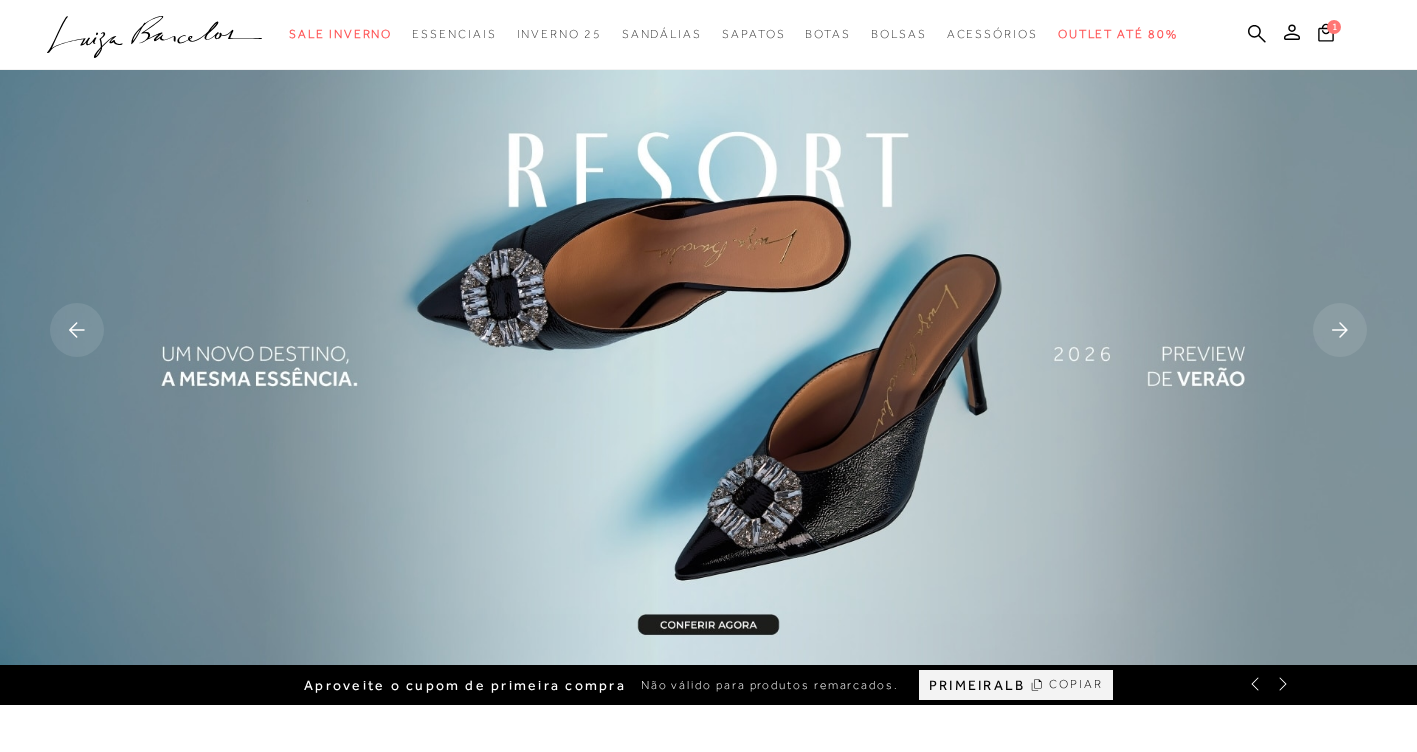 scroll, scrollTop: 0, scrollLeft: 0, axis: both 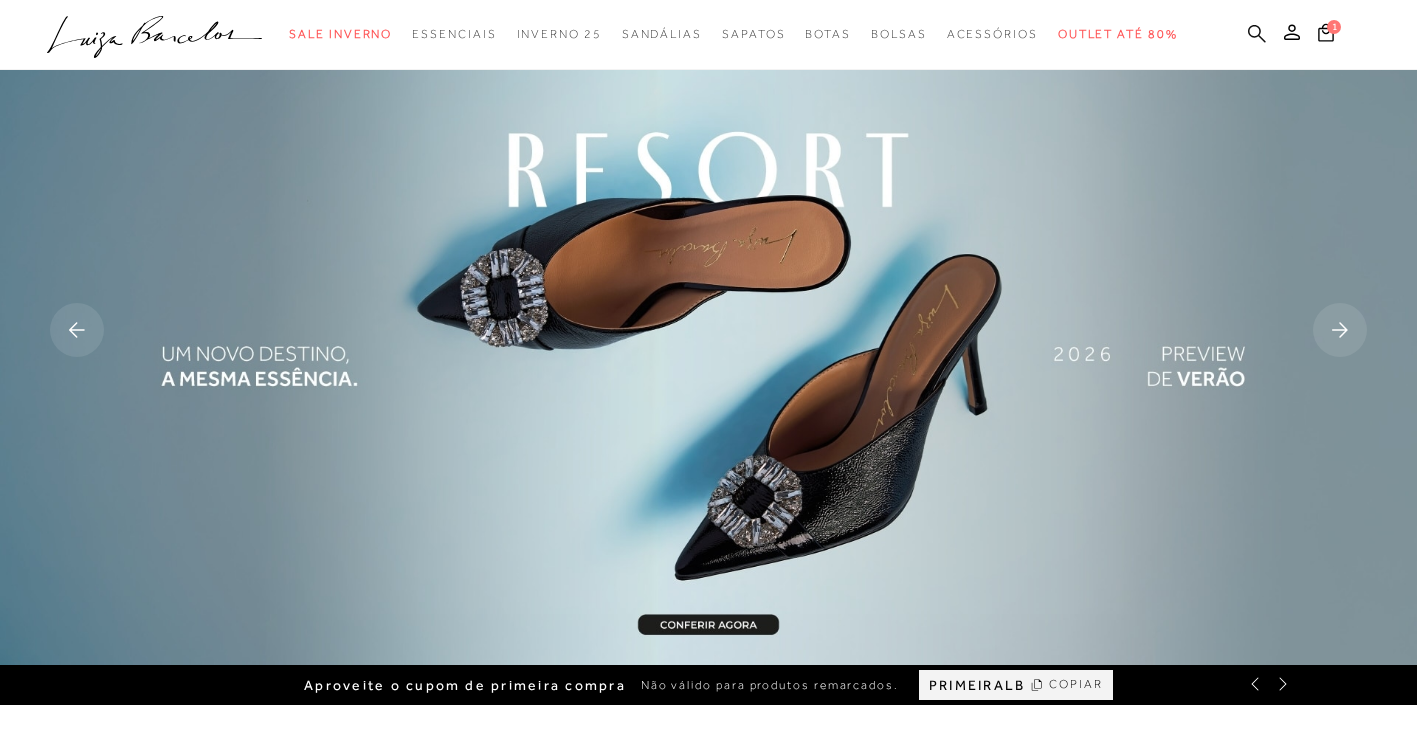 click 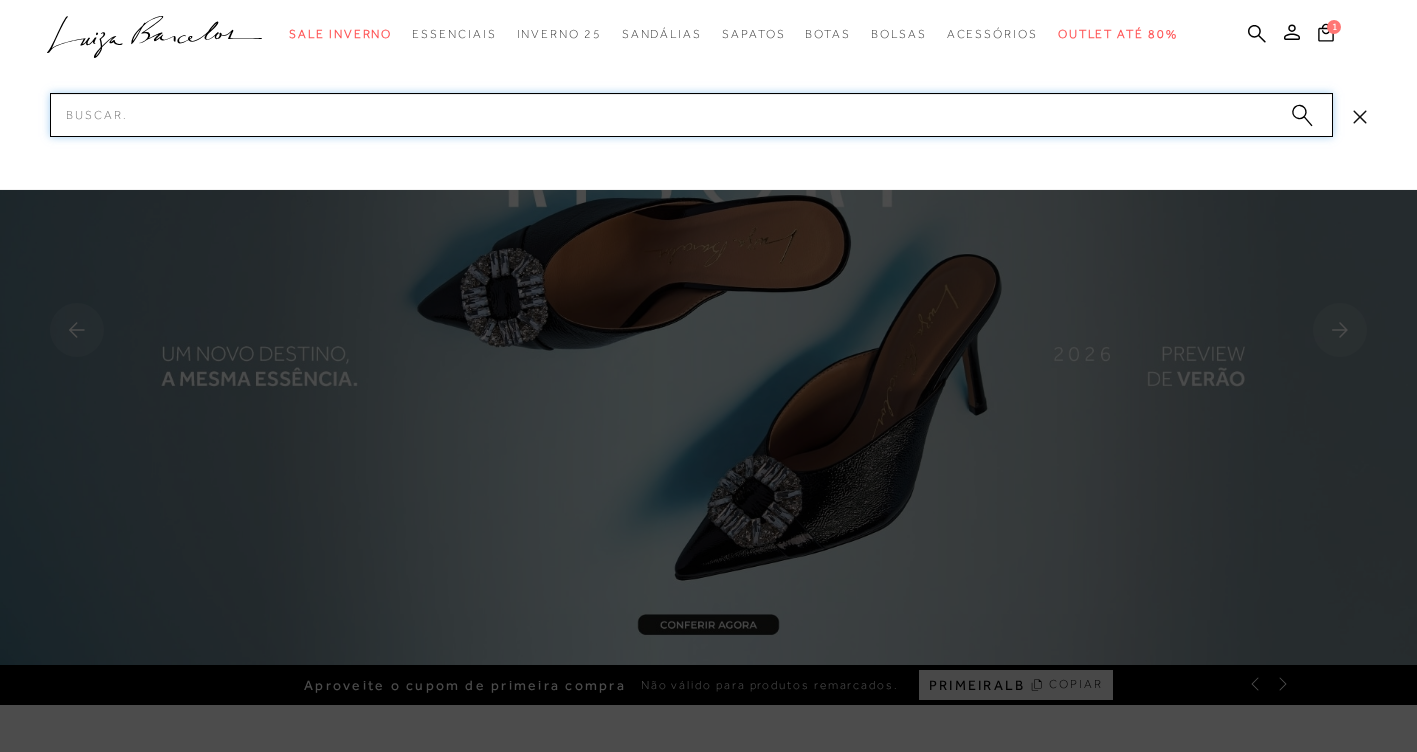 paste on "13800017" 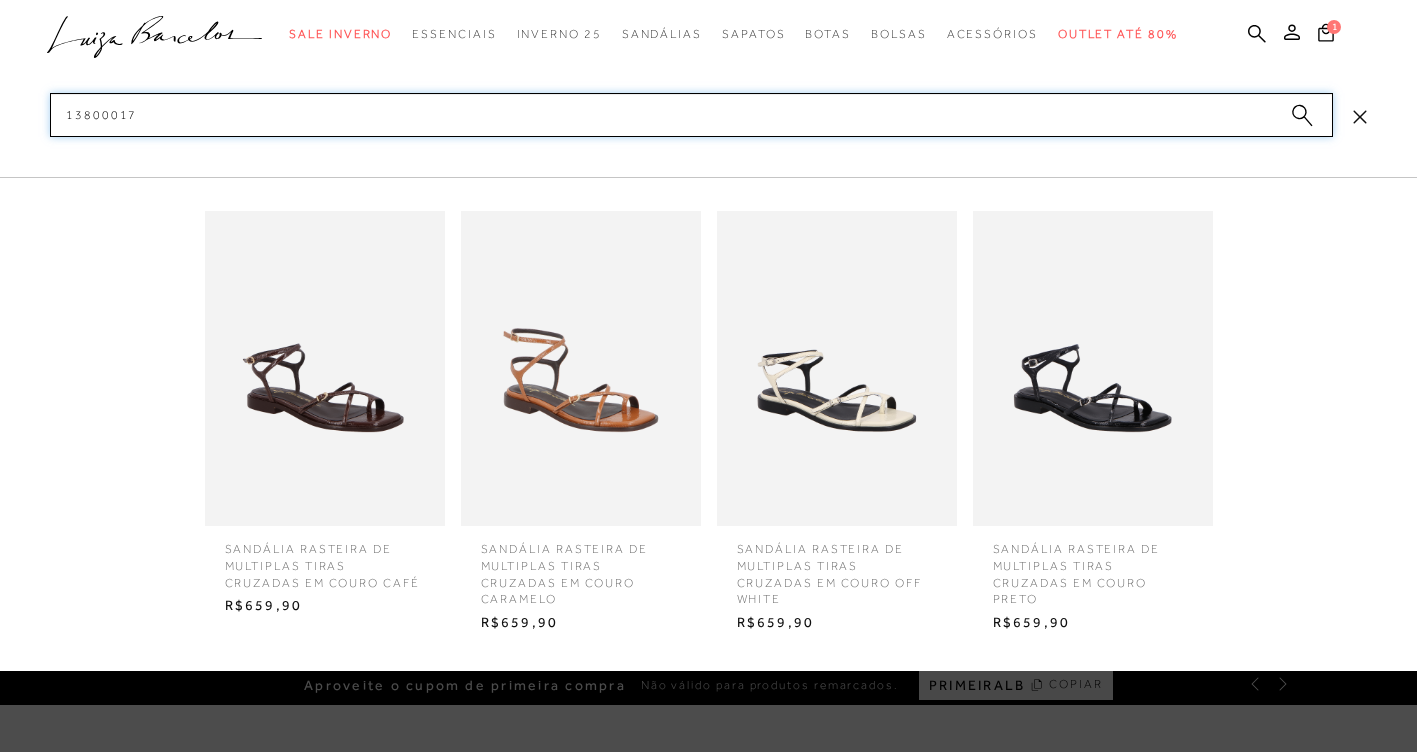 scroll, scrollTop: 0, scrollLeft: 0, axis: both 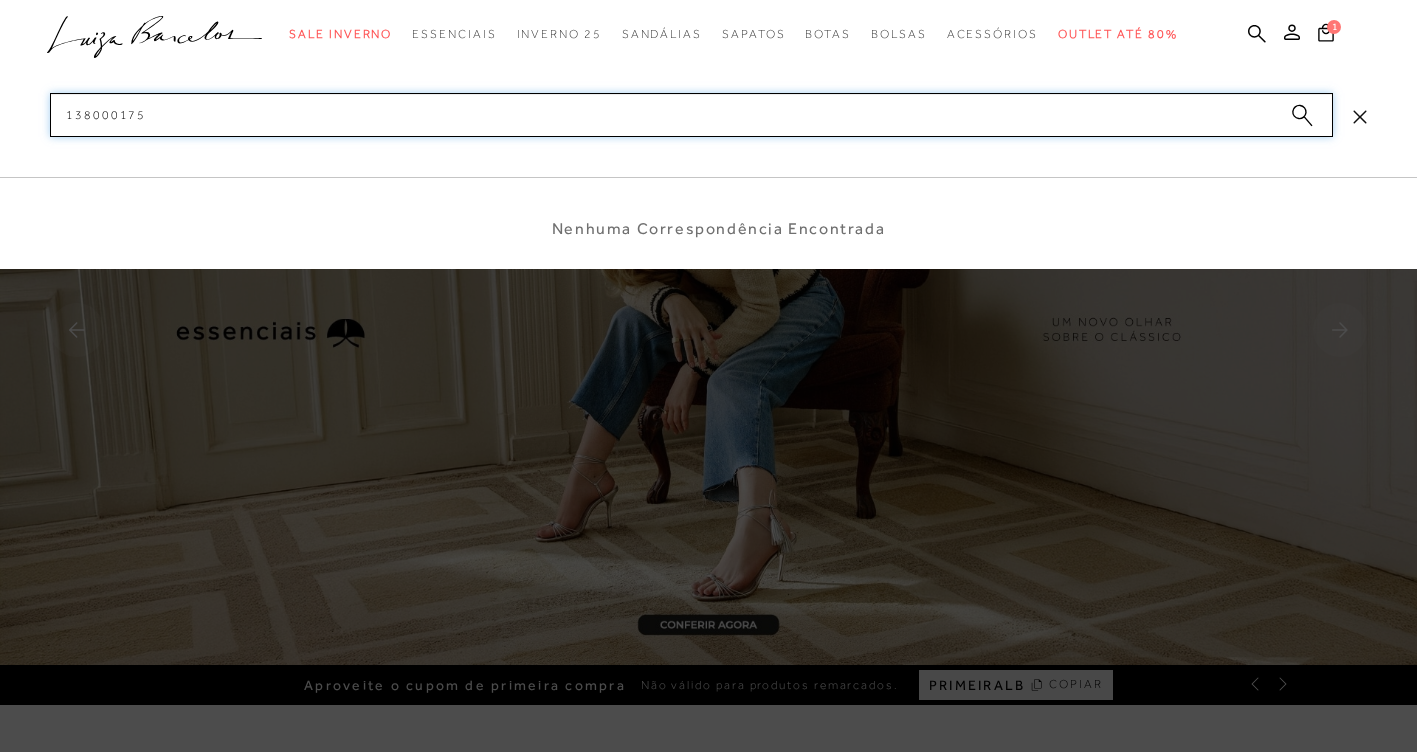 type on "138000175" 